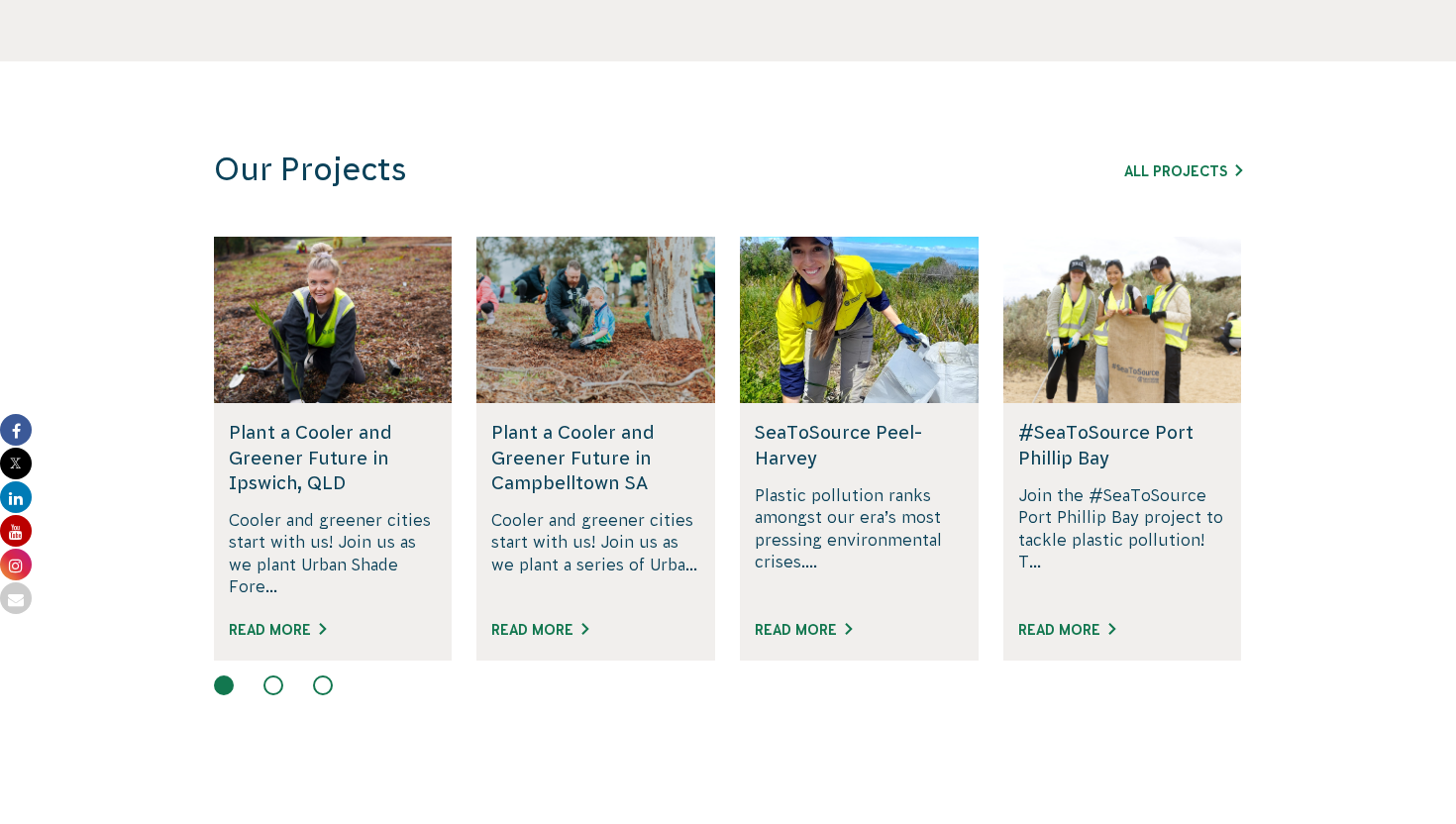 scroll, scrollTop: 1239, scrollLeft: 0, axis: vertical 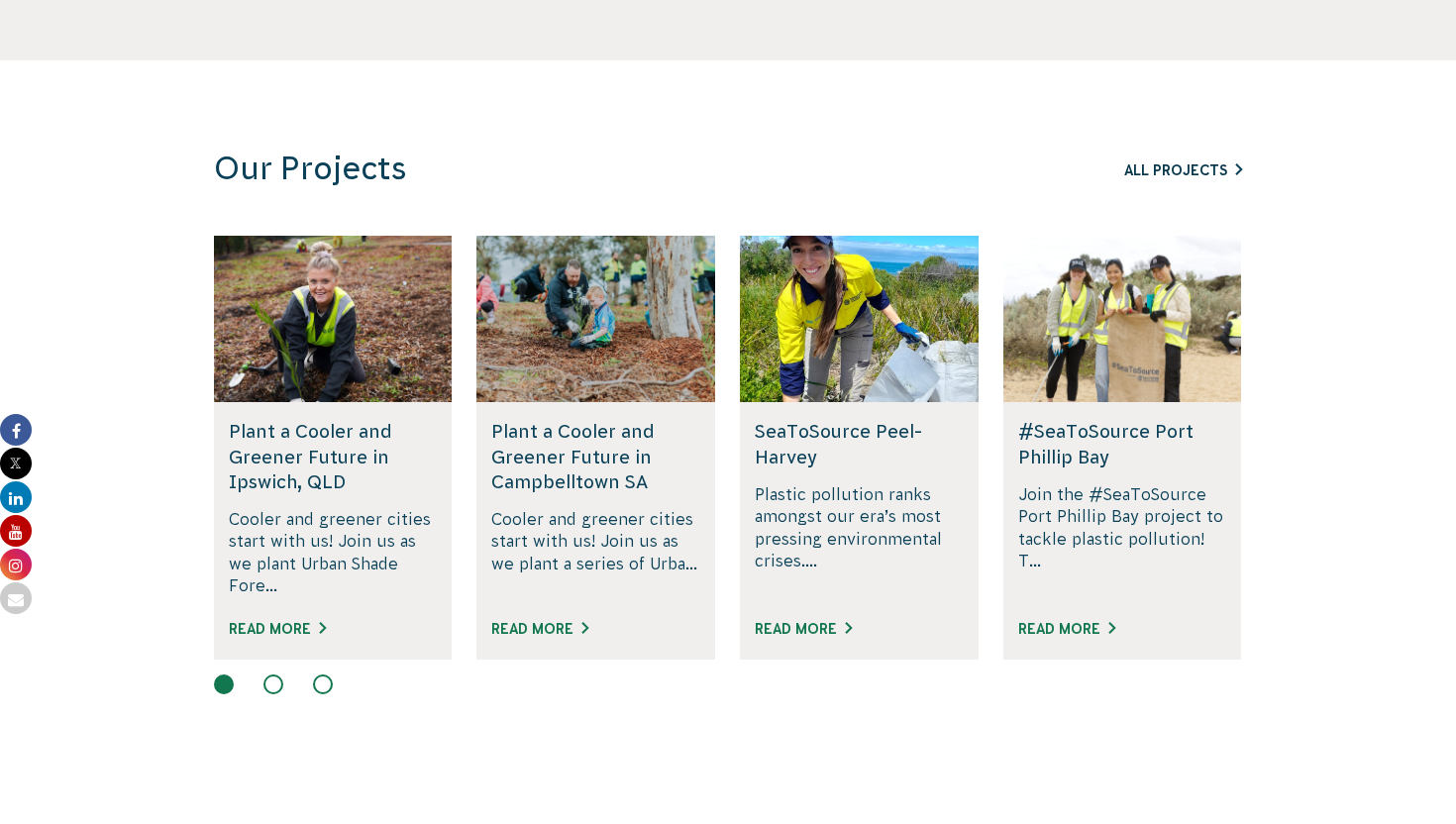 click on "All Projects" at bounding box center [1183, 170] 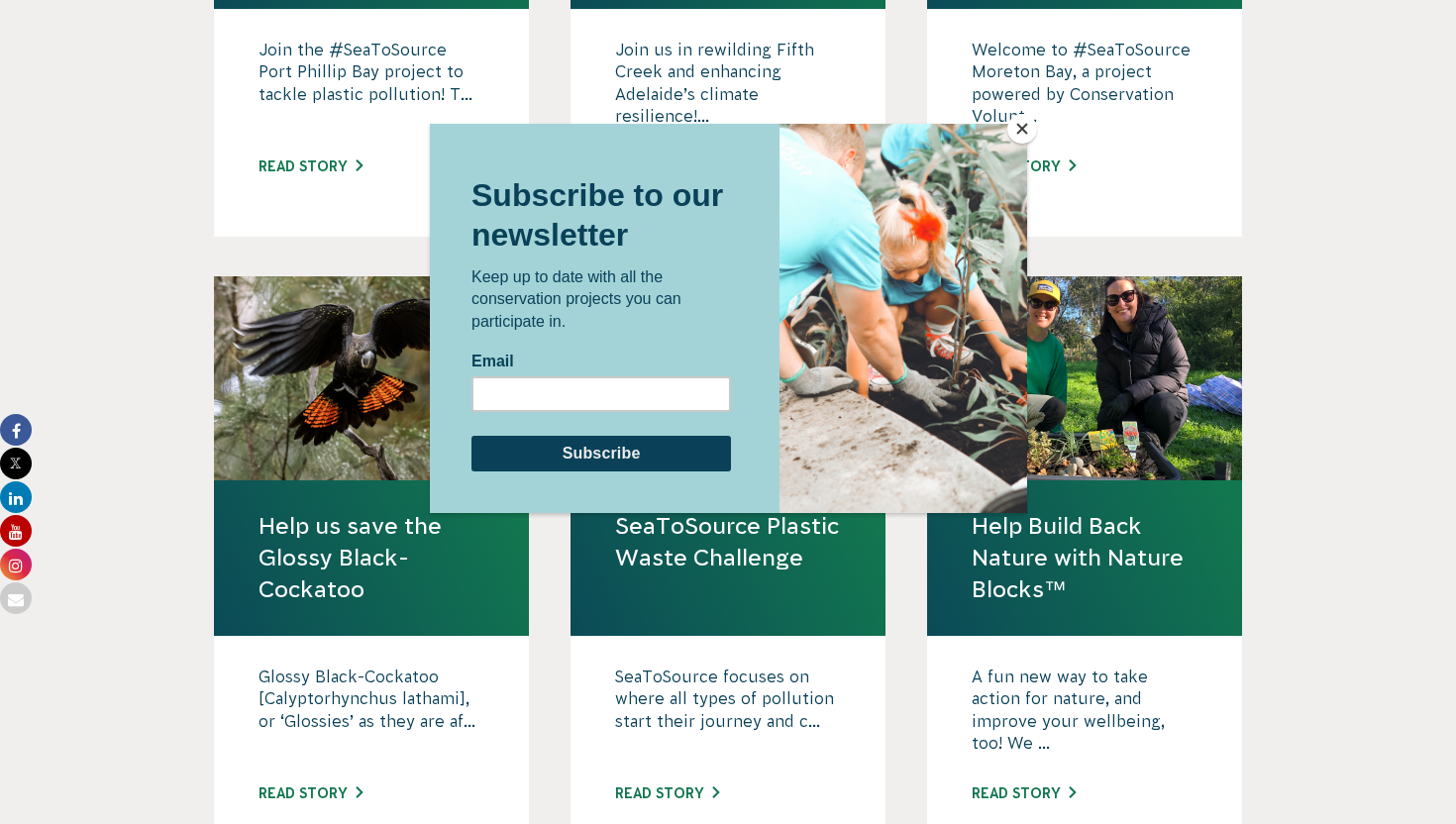 scroll, scrollTop: 1741, scrollLeft: 0, axis: vertical 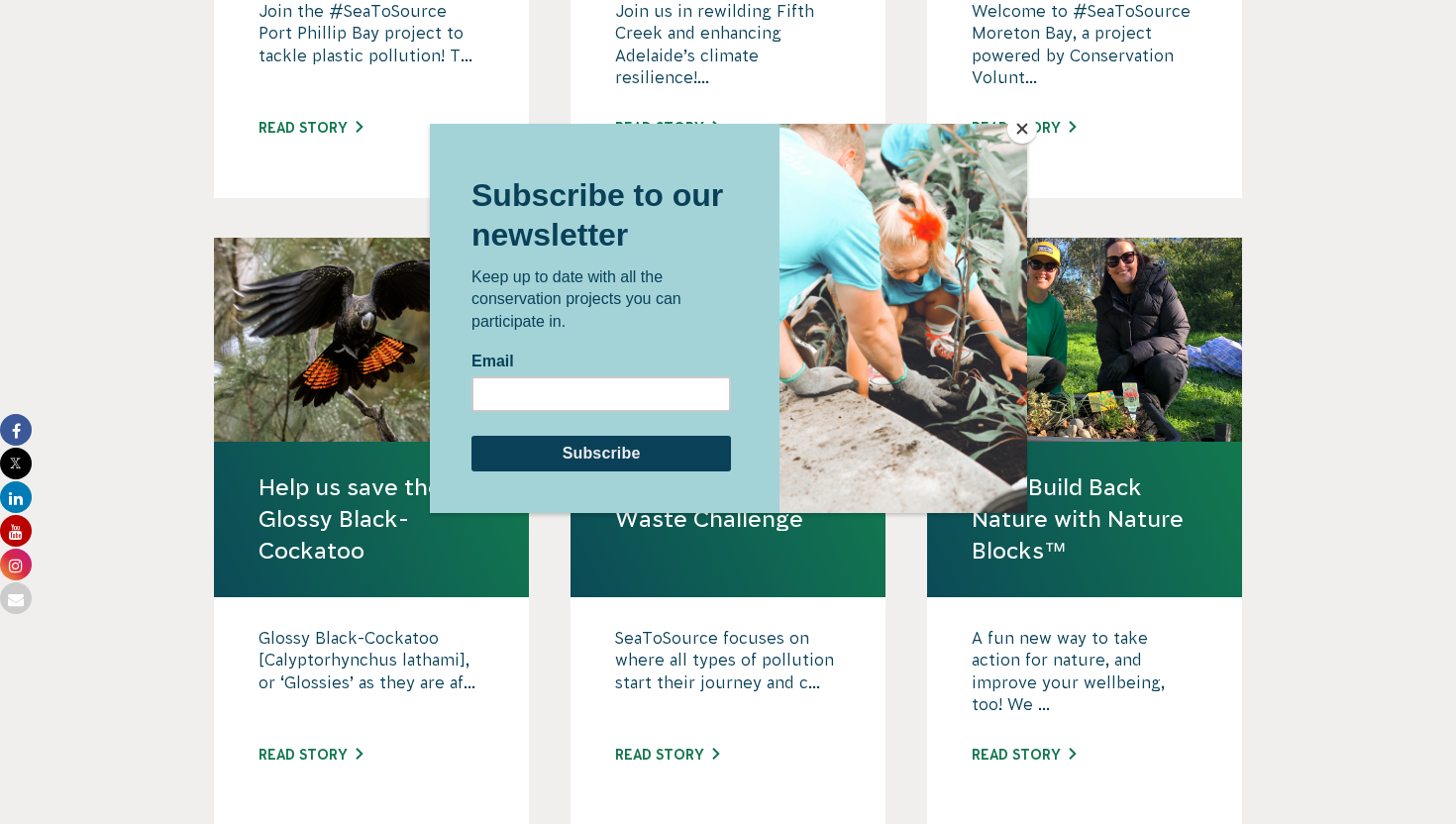 click at bounding box center [1022, 129] 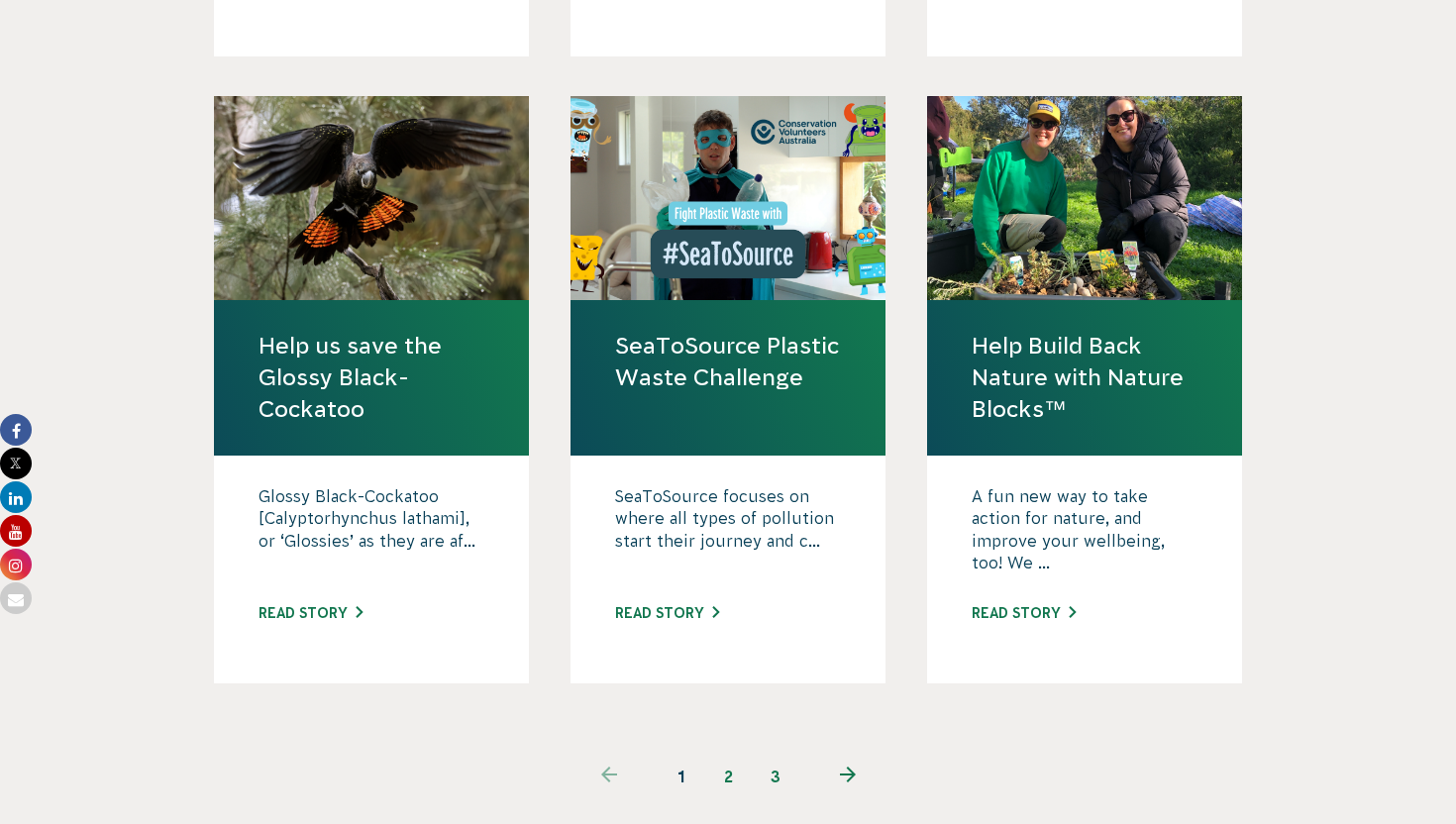 scroll, scrollTop: 1916, scrollLeft: 0, axis: vertical 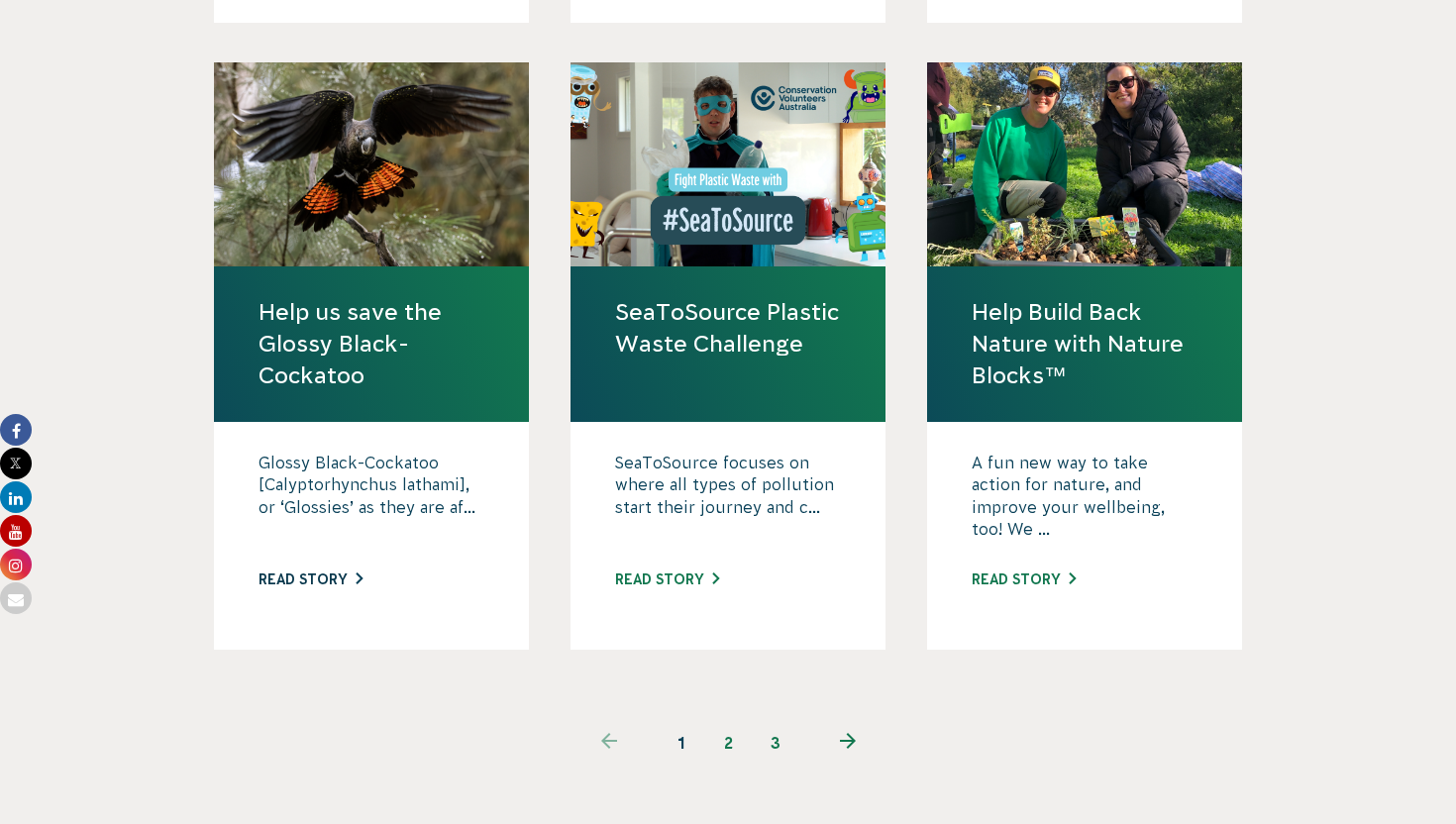 click on "Read story" at bounding box center (310, 579) 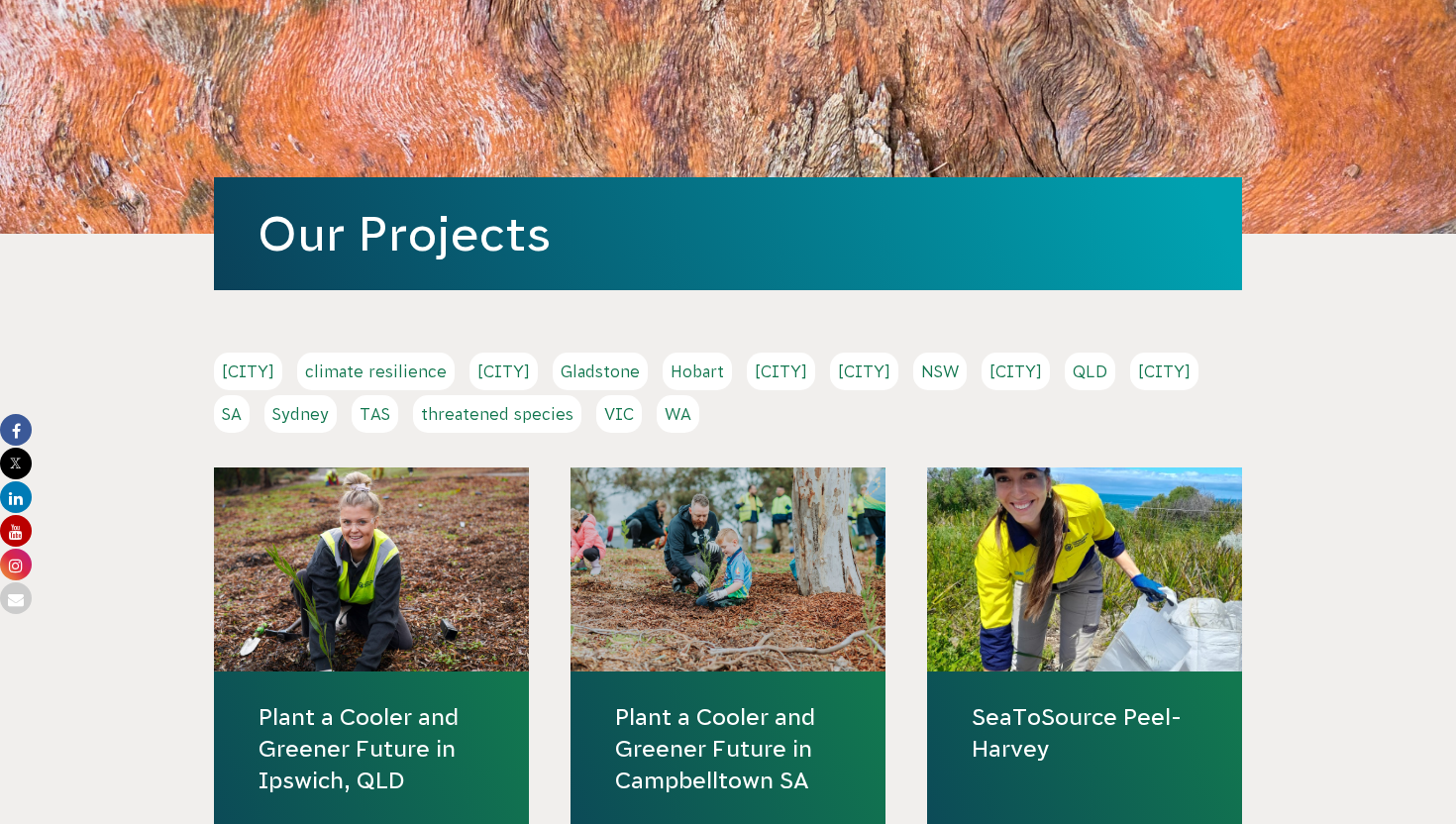 scroll, scrollTop: 301, scrollLeft: 0, axis: vertical 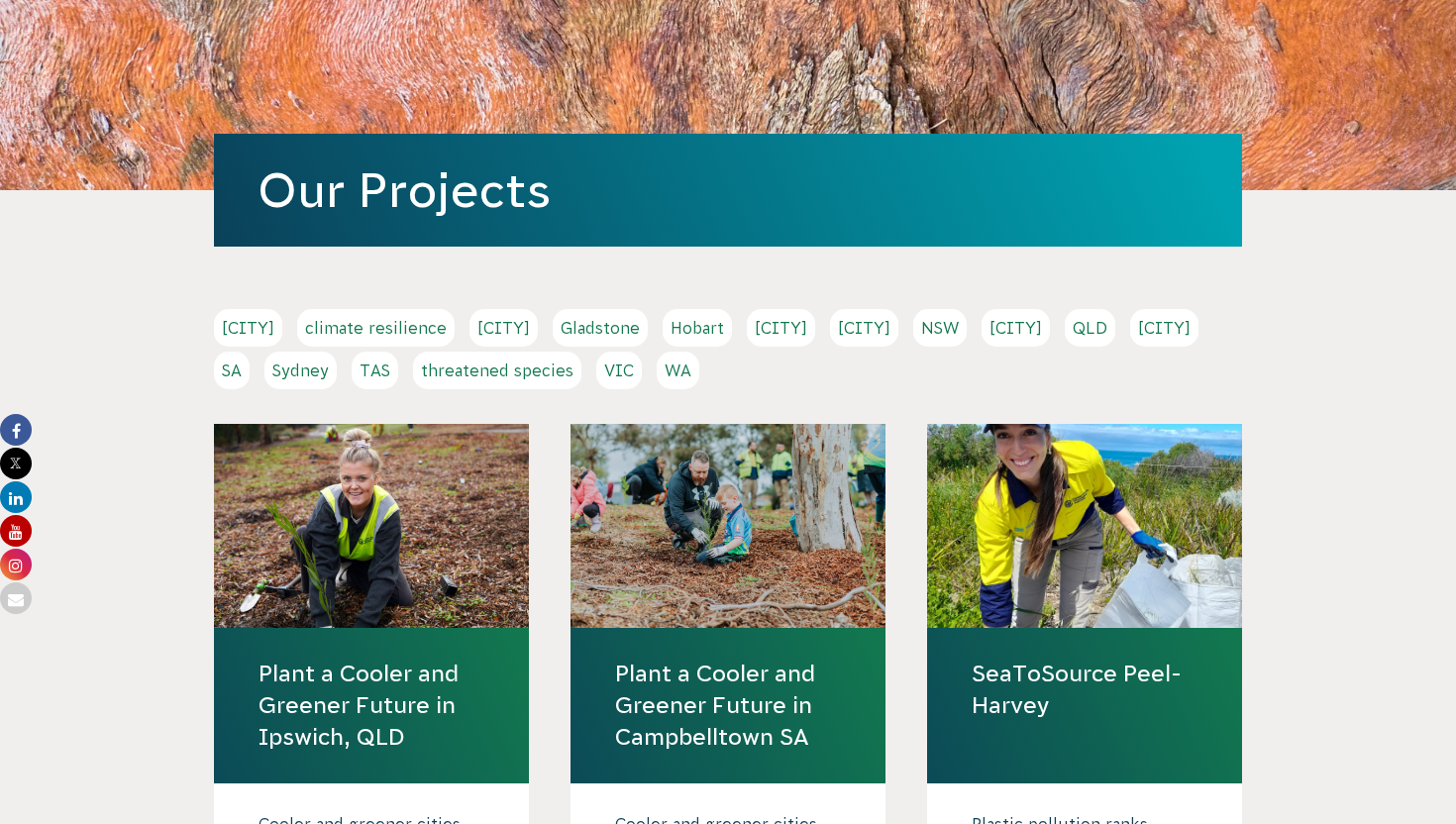 click on "[CITY]" at bounding box center (864, 328) 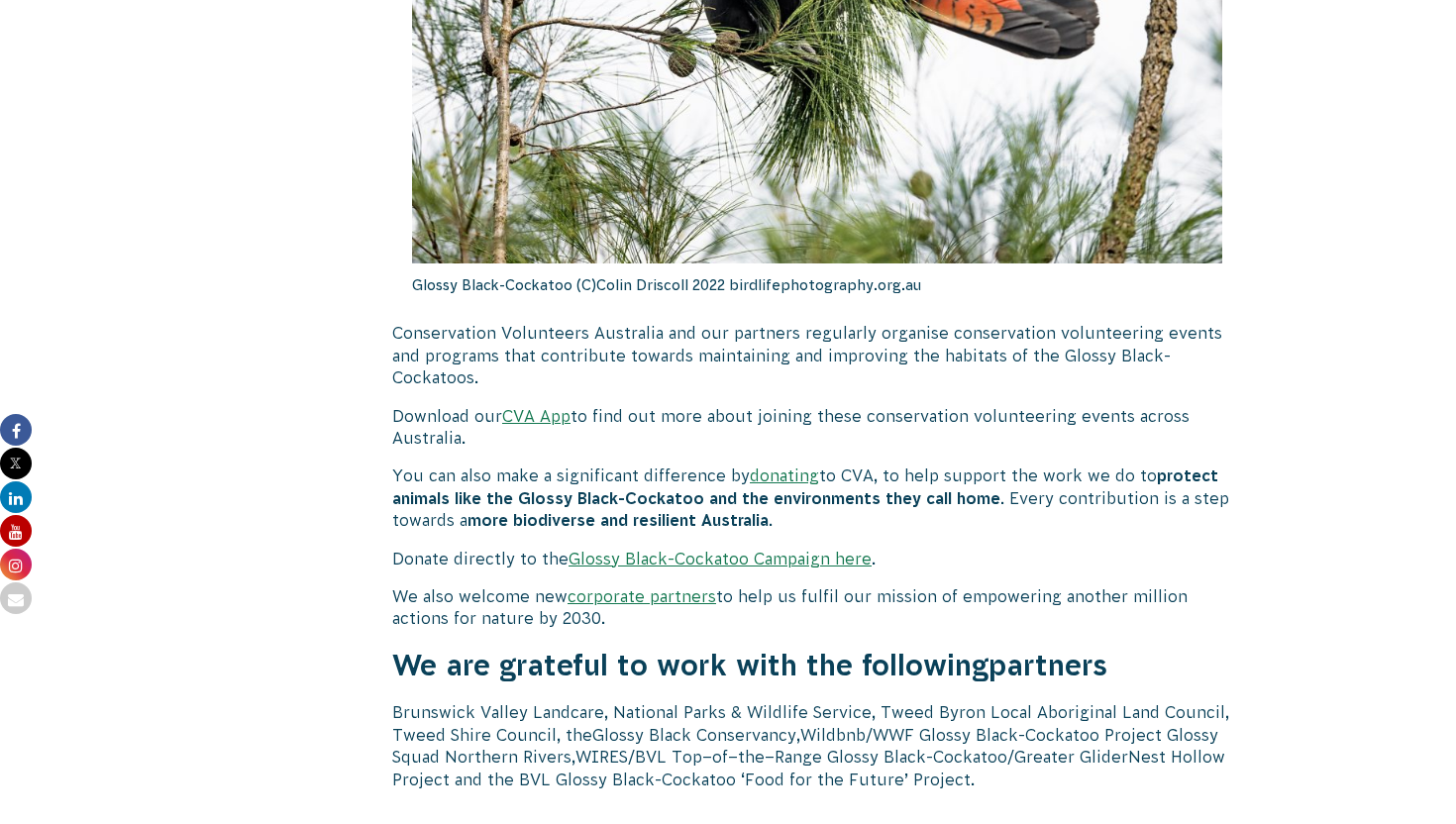 scroll, scrollTop: 5781, scrollLeft: 0, axis: vertical 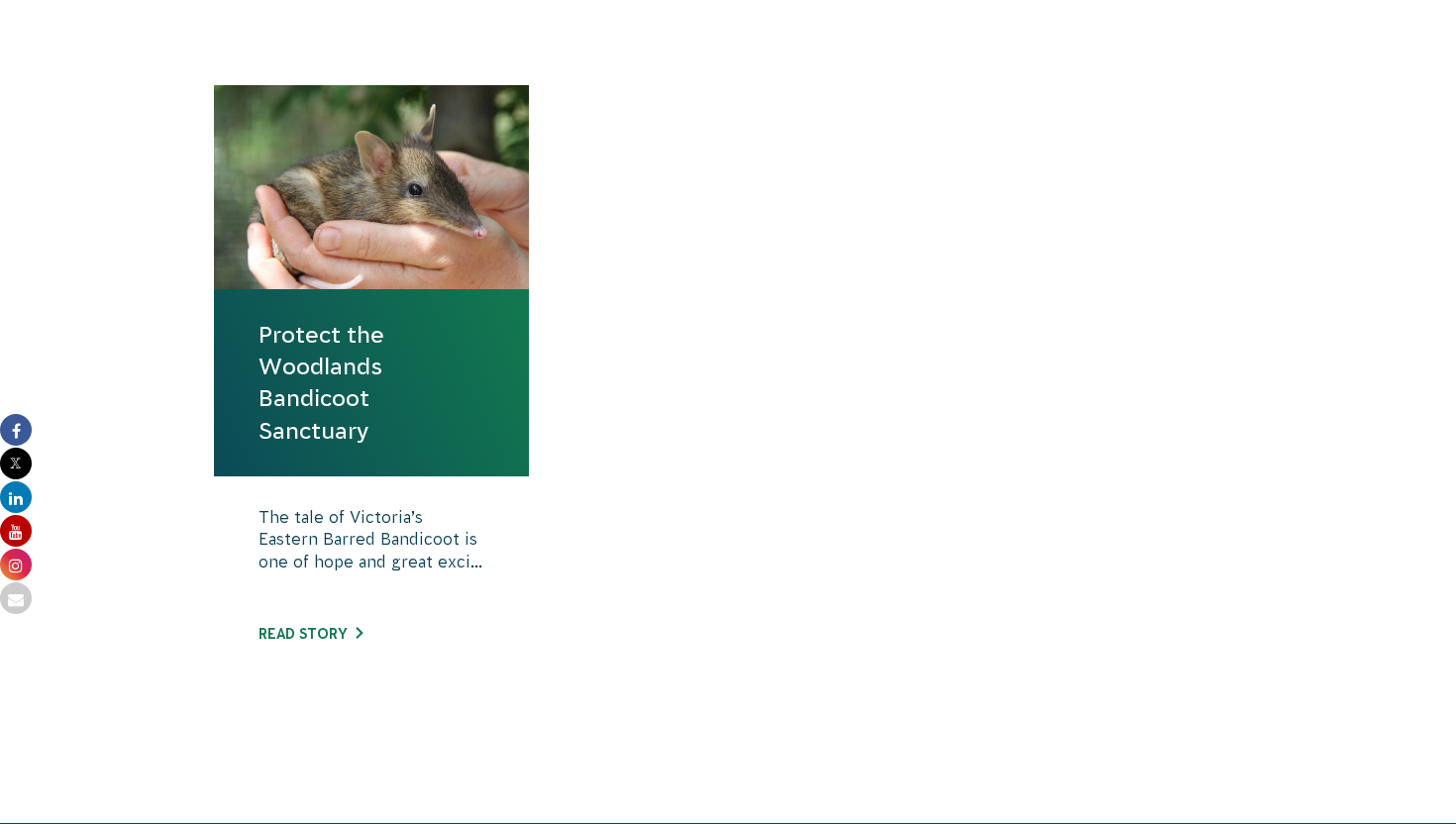click on "Protect the Woodlands Bandicoot Sanctuary" at bounding box center [371, 382] 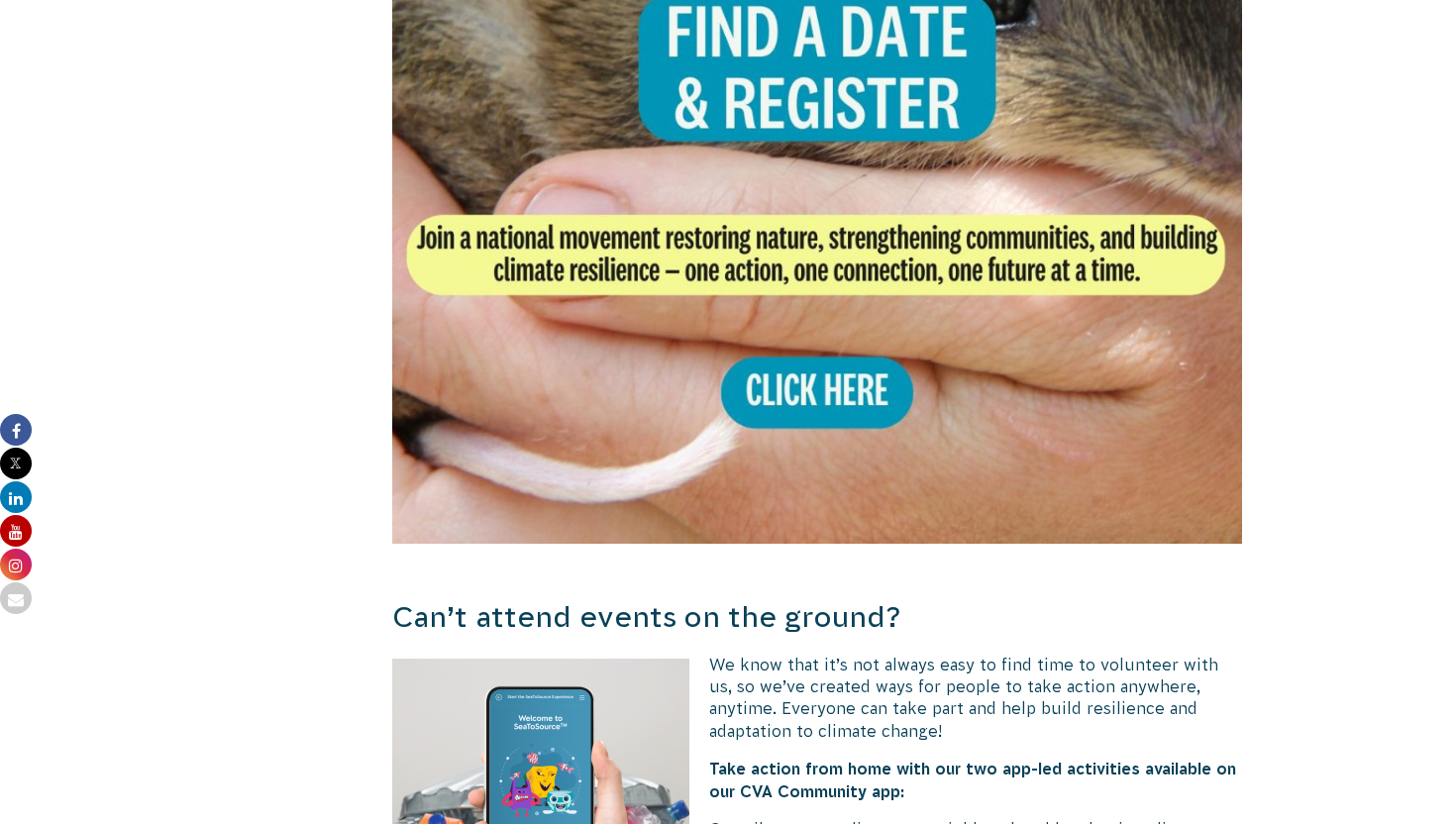 scroll, scrollTop: 4405, scrollLeft: 0, axis: vertical 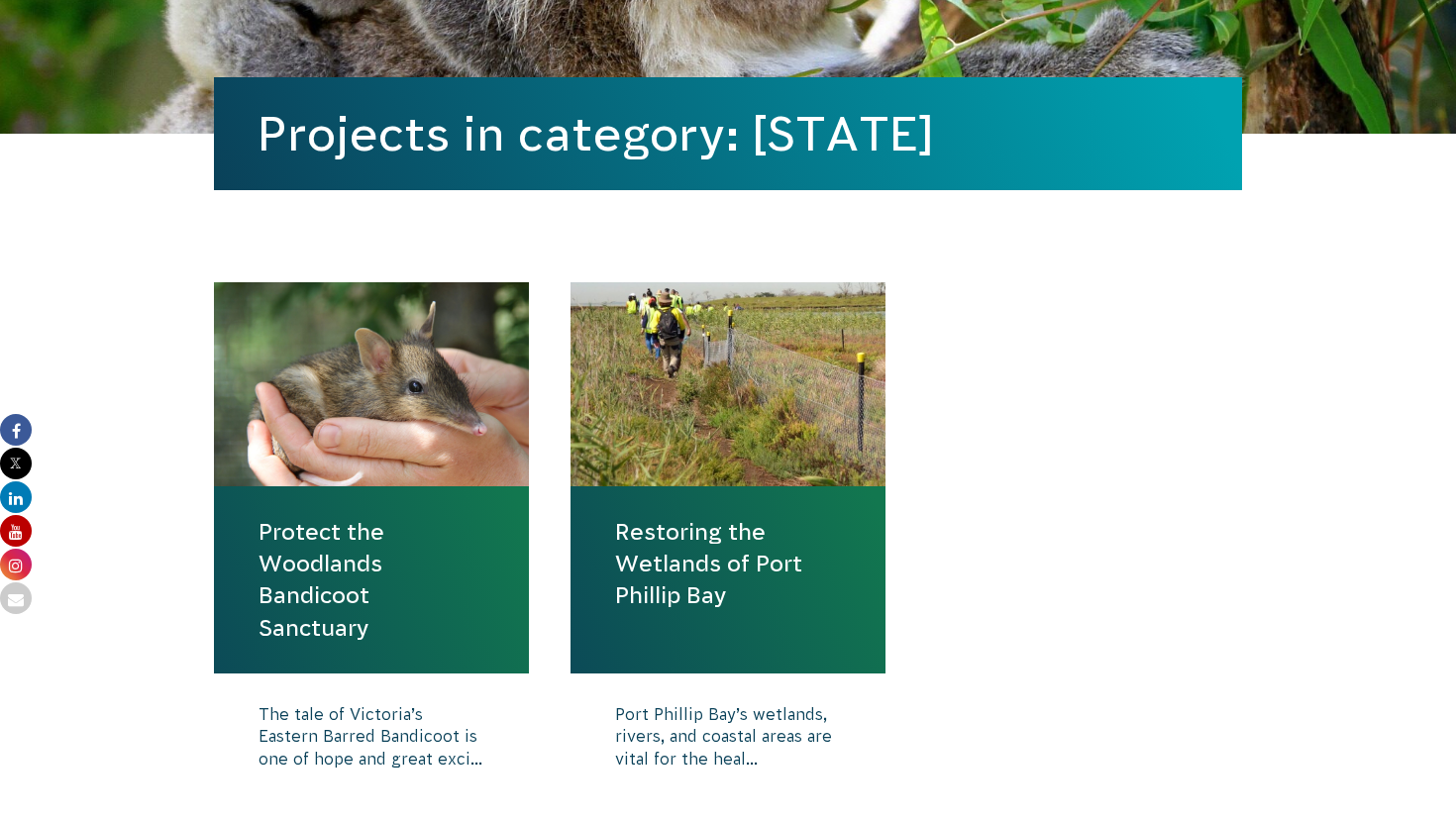 click on "Restoring the Wetlands of Port Phillip Bay" at bounding box center [728, 579] 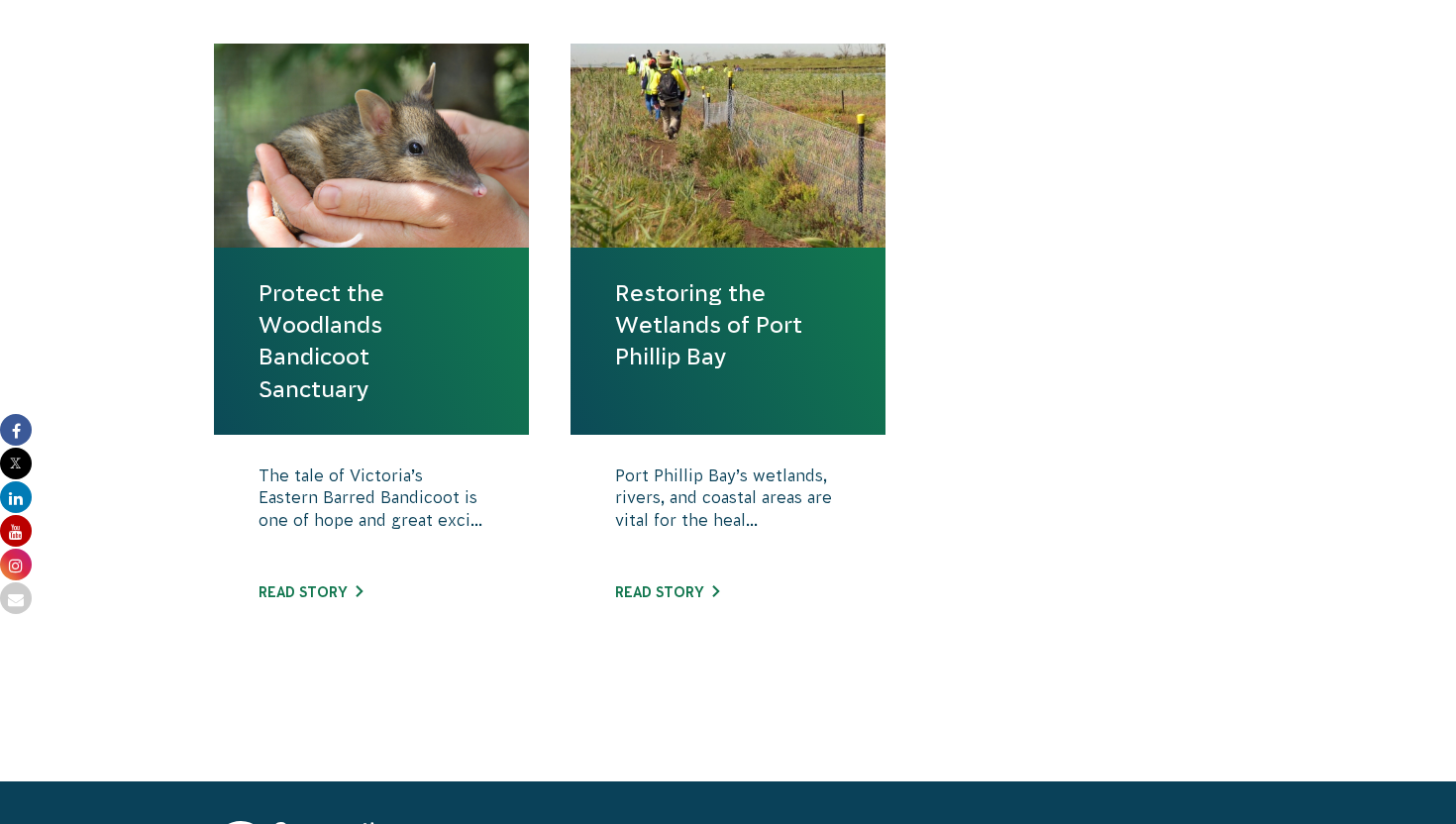 scroll, scrollTop: 835, scrollLeft: 0, axis: vertical 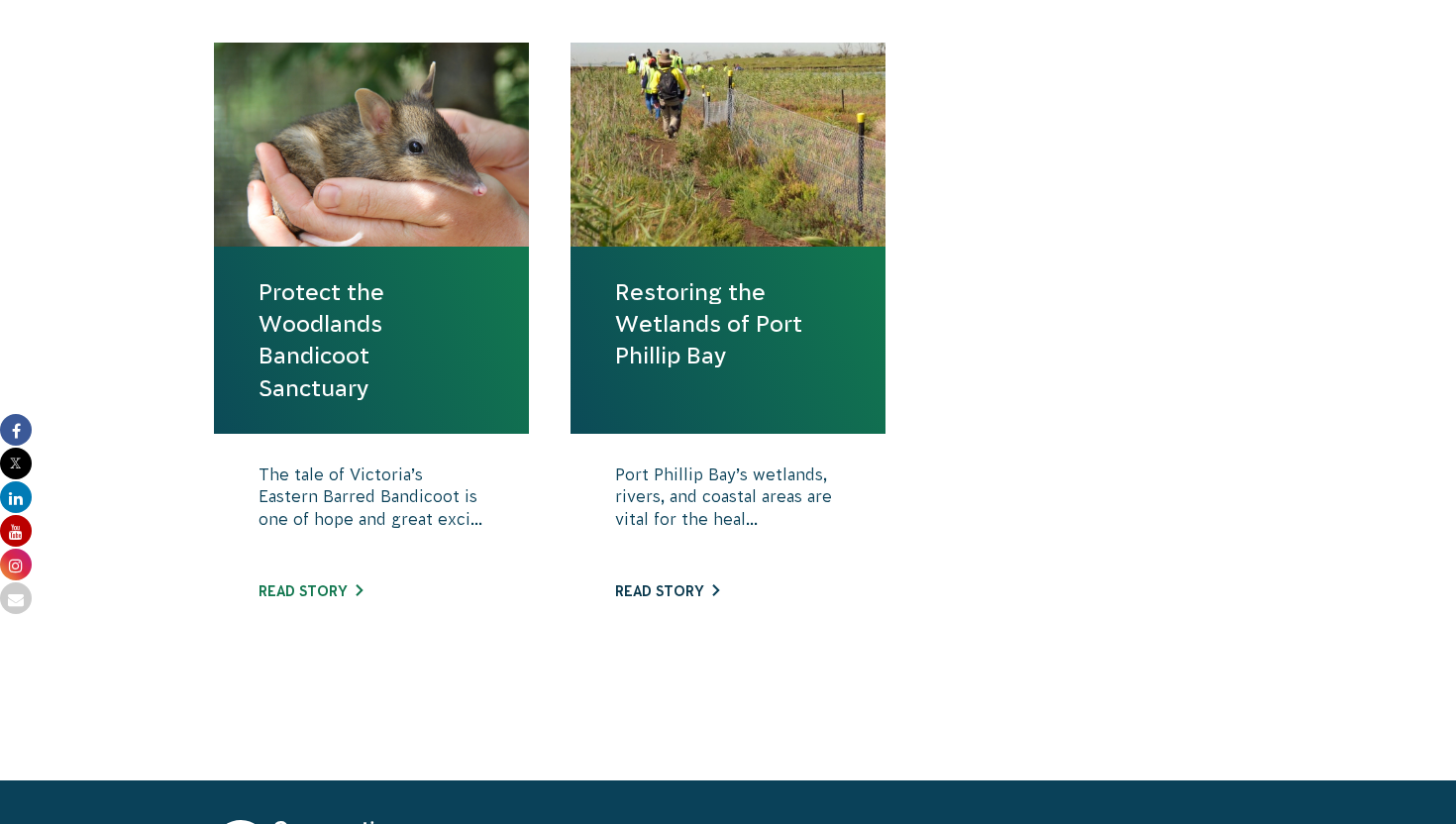 click on "Read story" at bounding box center [667, 591] 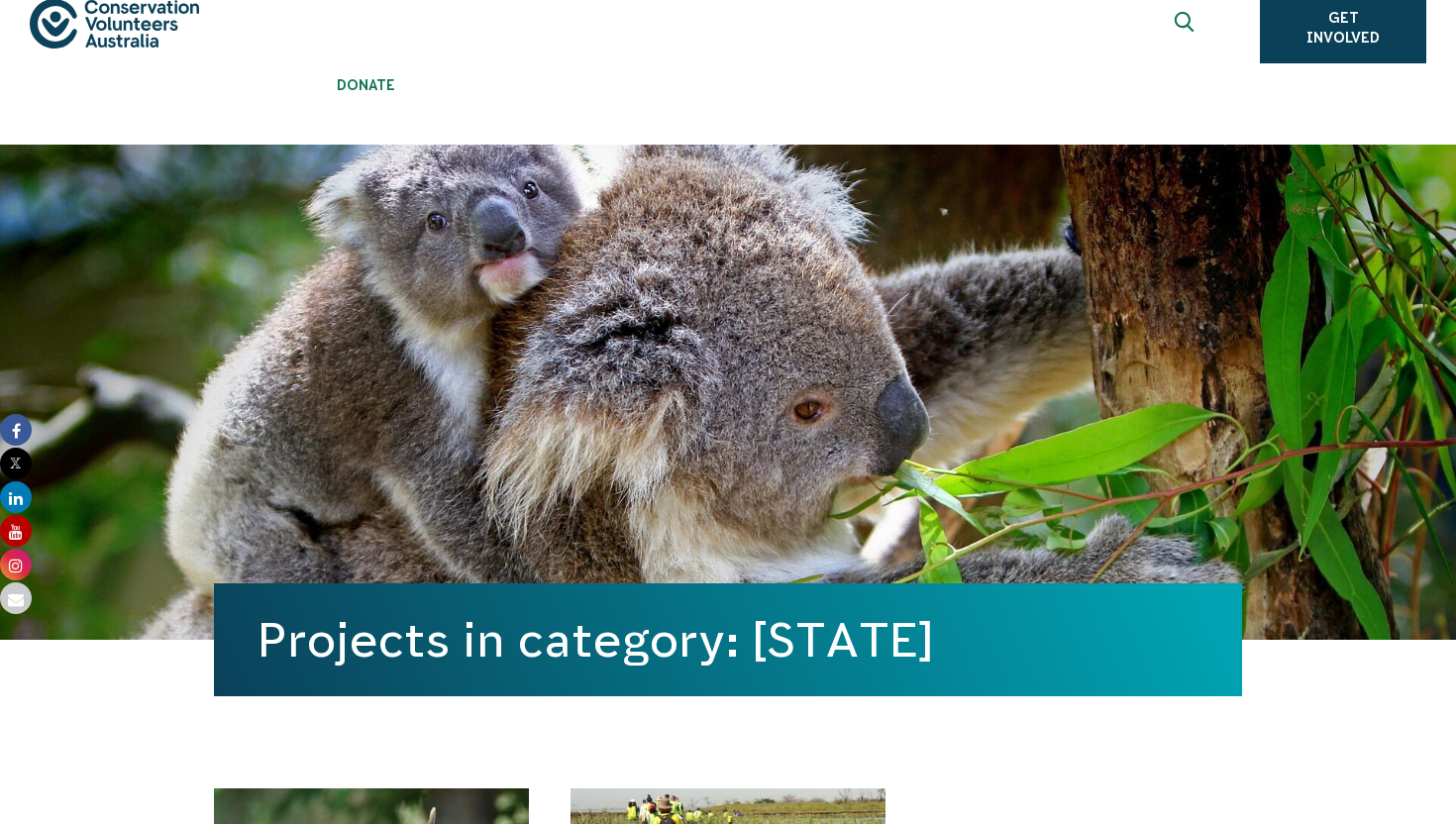 scroll, scrollTop: 106, scrollLeft: 0, axis: vertical 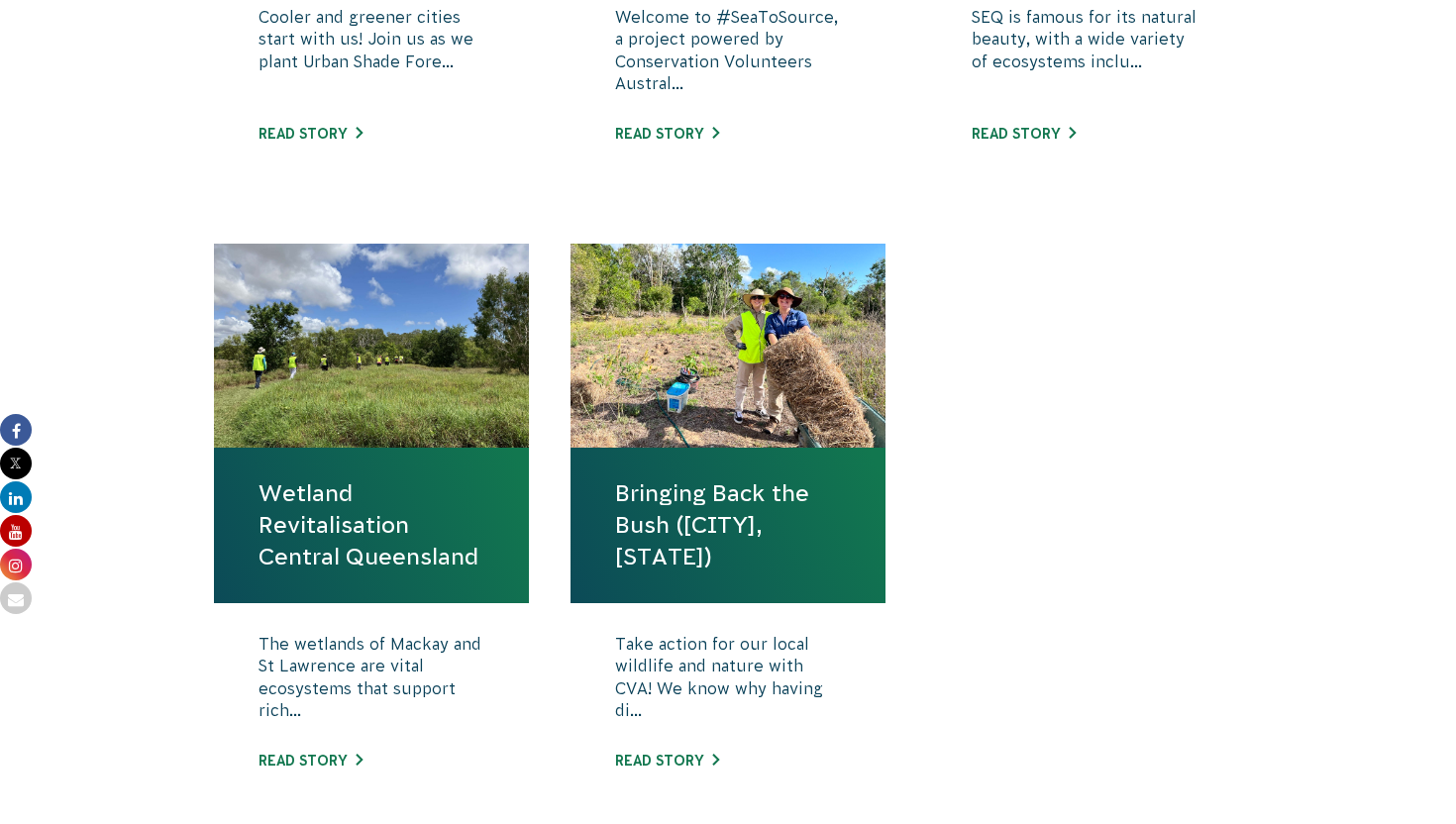 click on "Bringing Back the Bush ([CITY], [STATE])" at bounding box center (728, 525) 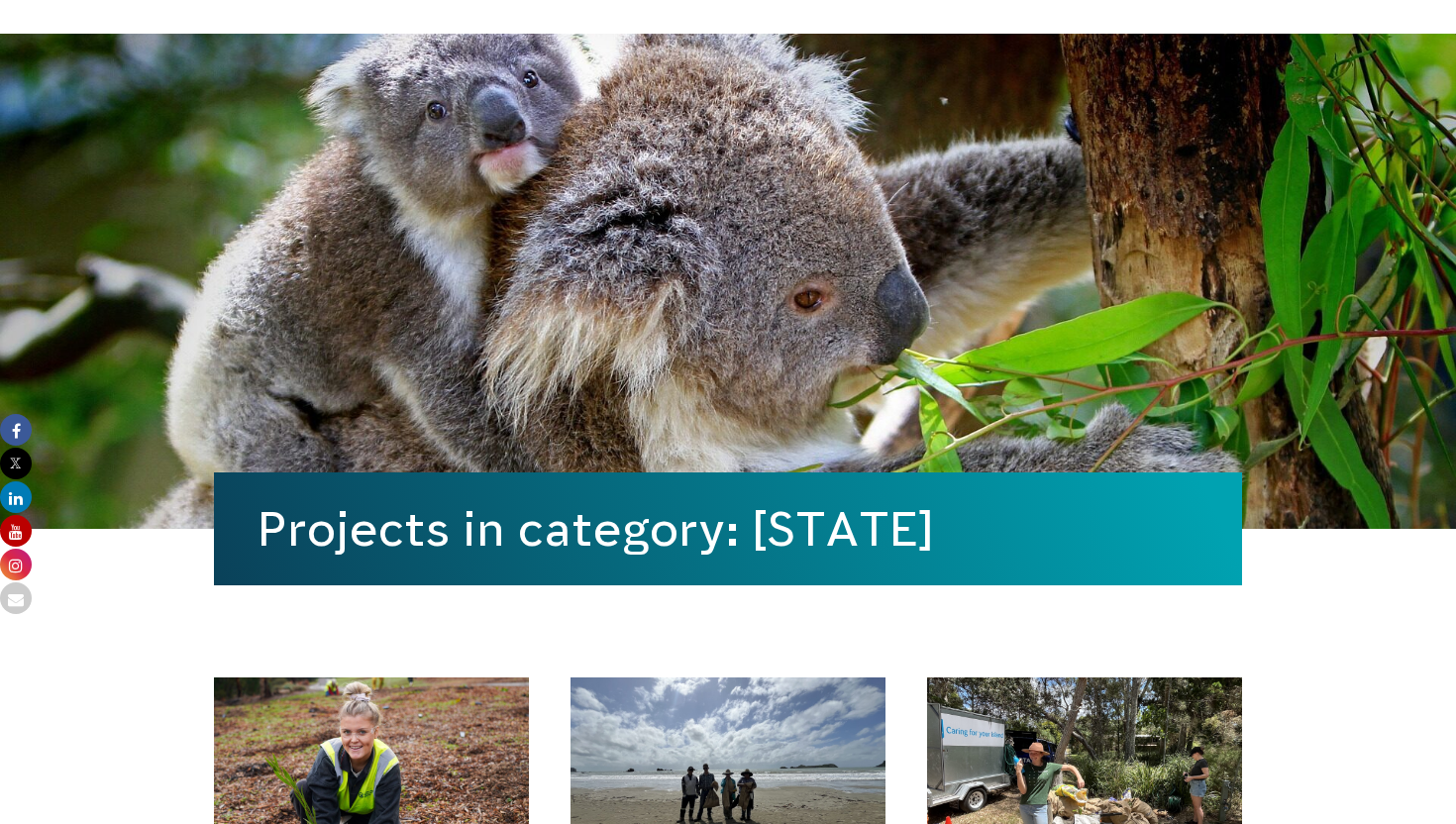 scroll, scrollTop: 119, scrollLeft: 0, axis: vertical 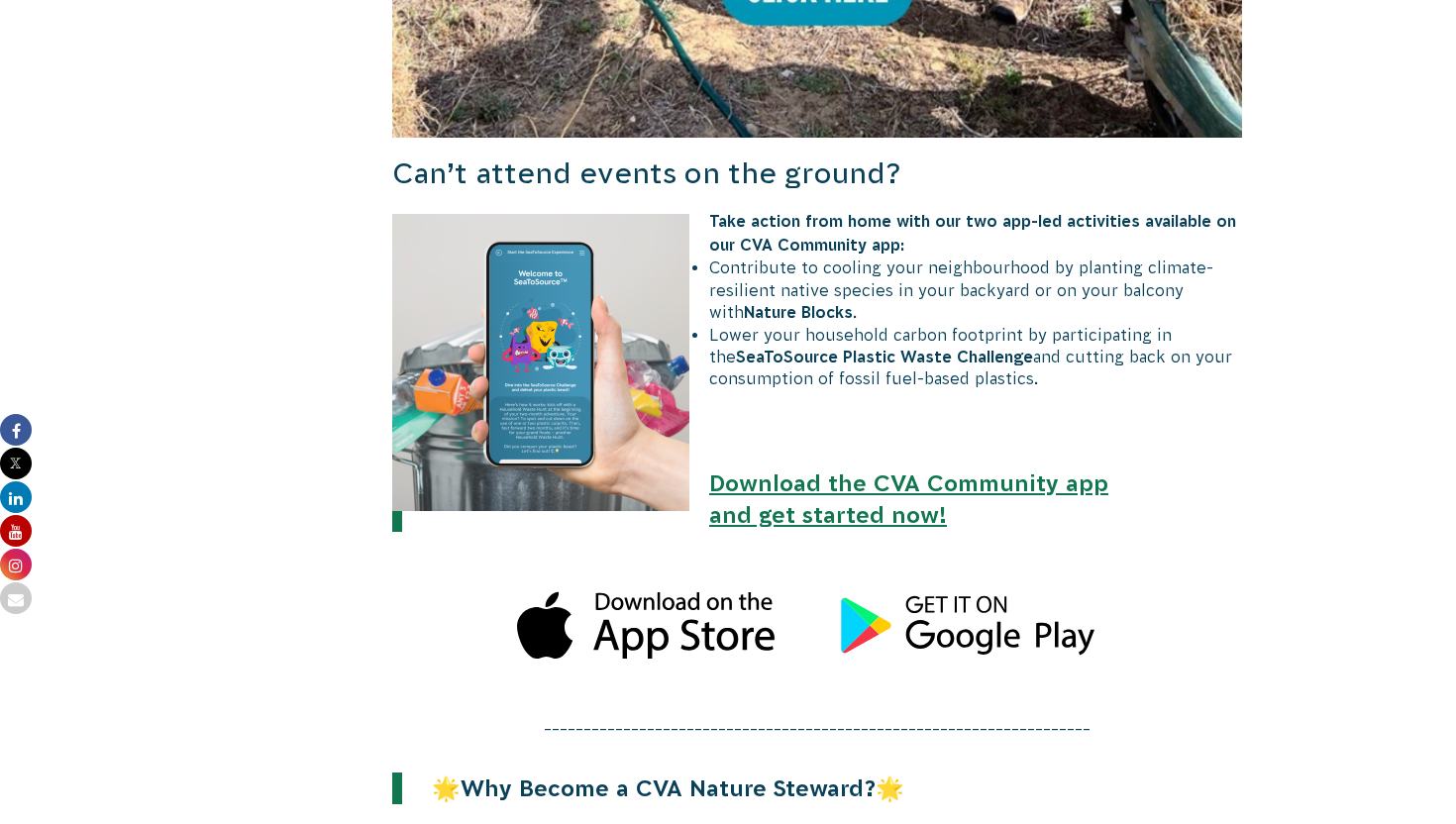 click on "Download the CVA Community app and get started now!" at bounding box center (908, 499) 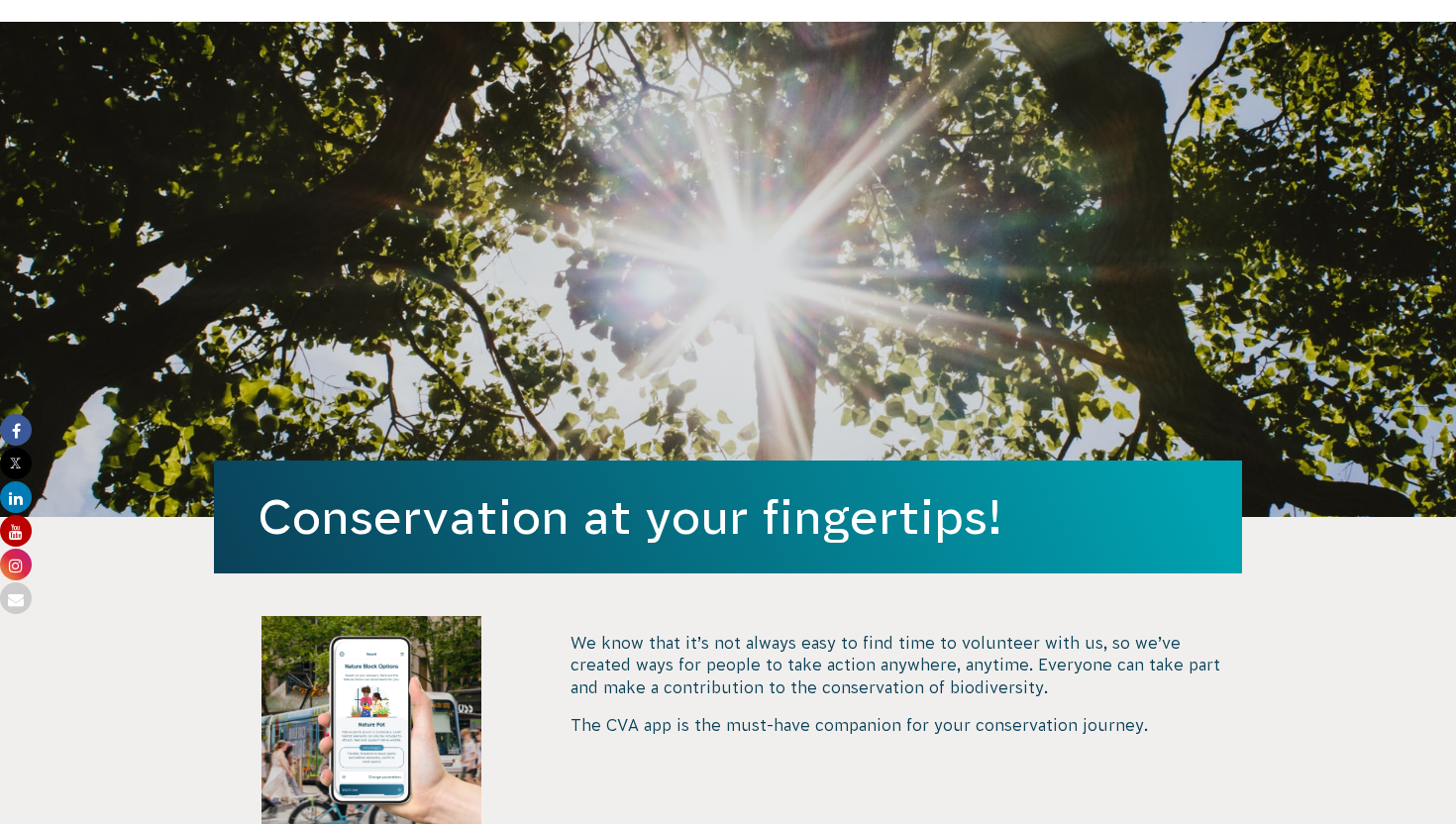 scroll, scrollTop: 0, scrollLeft: 0, axis: both 